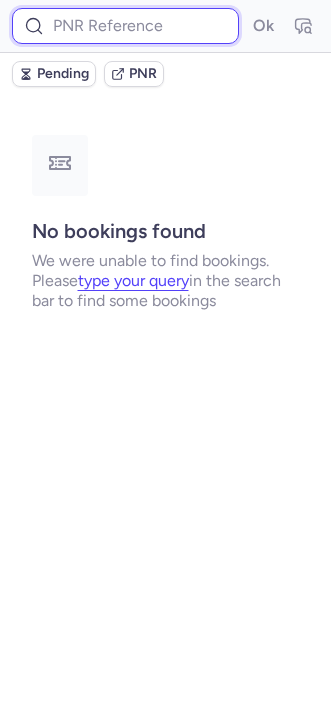 scroll, scrollTop: 0, scrollLeft: 0, axis: both 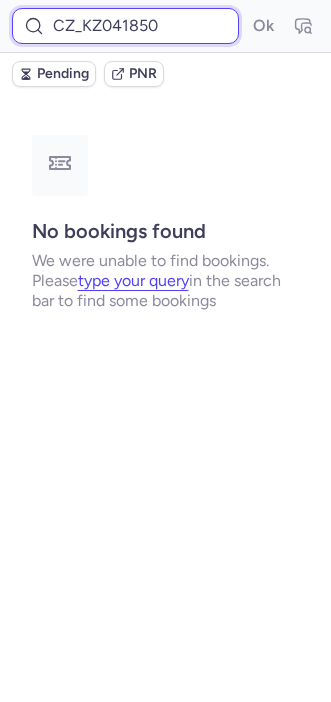 drag, startPoint x: 0, startPoint y: 0, endPoint x: 74, endPoint y: 25, distance: 78.1089 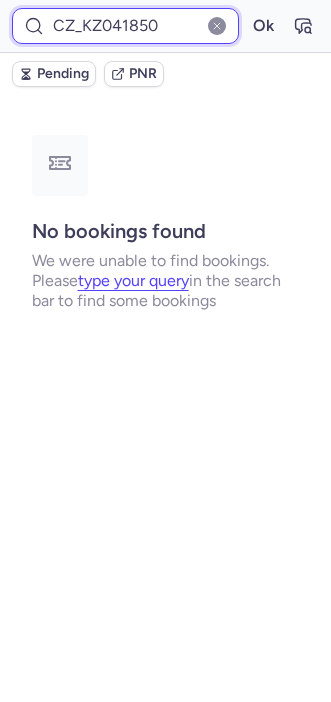 click on "Ok" at bounding box center (263, 26) 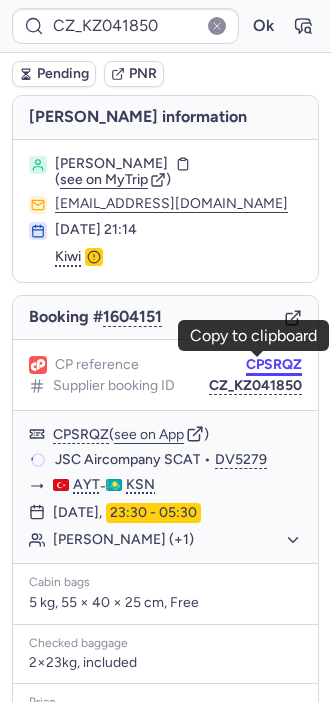 click on "CPSRQZ" at bounding box center [274, 365] 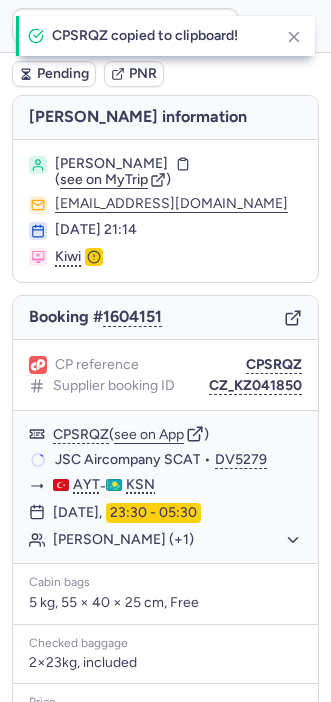 type on "CPSRQZ" 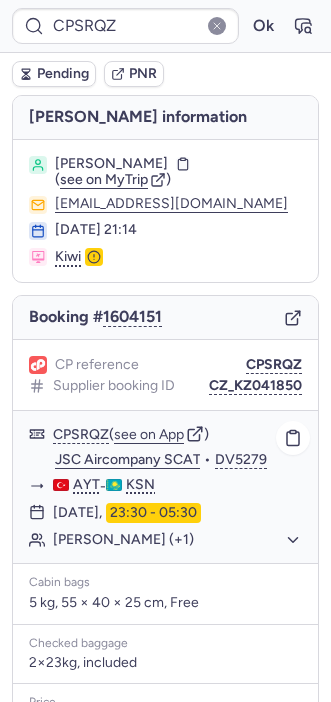 scroll, scrollTop: 274, scrollLeft: 0, axis: vertical 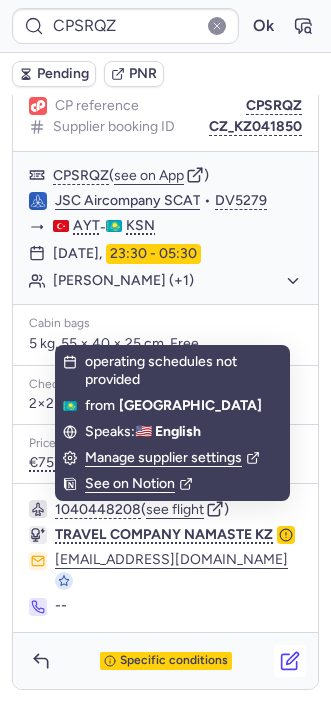 click 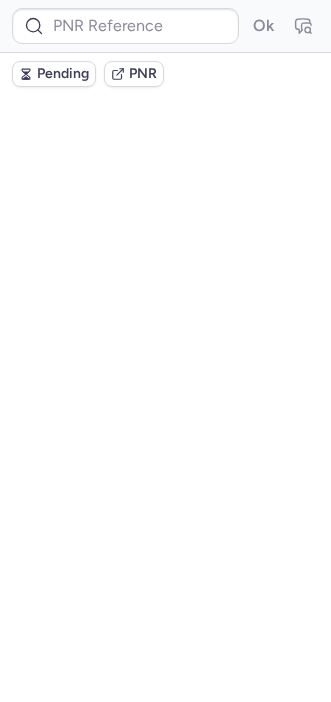scroll, scrollTop: 0, scrollLeft: 0, axis: both 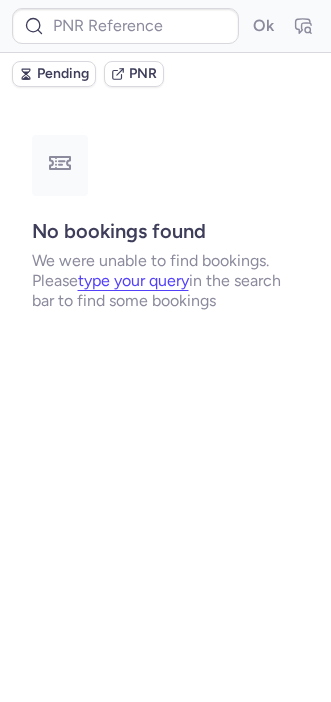 type on "CPGOAI" 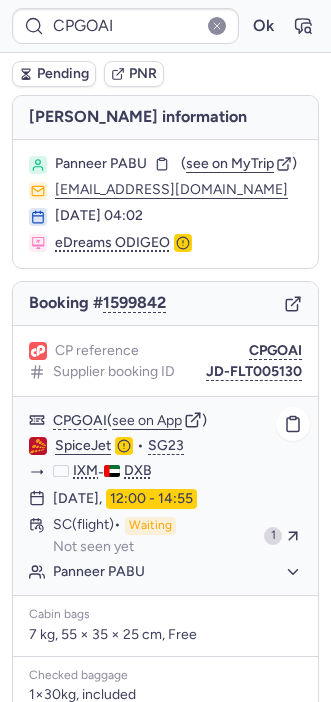scroll, scrollTop: 282, scrollLeft: 0, axis: vertical 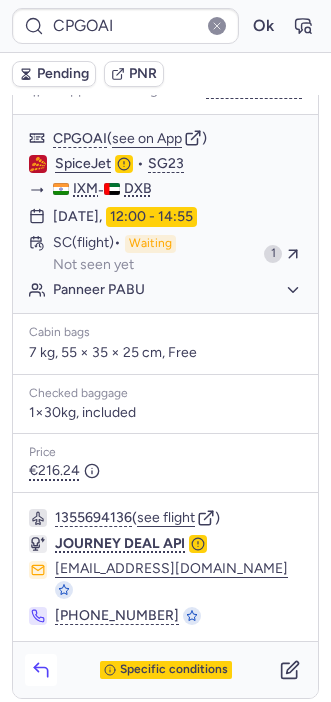 click 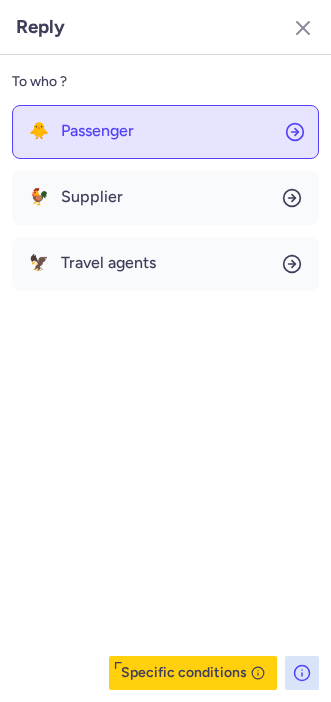click on "Passenger" at bounding box center (97, 131) 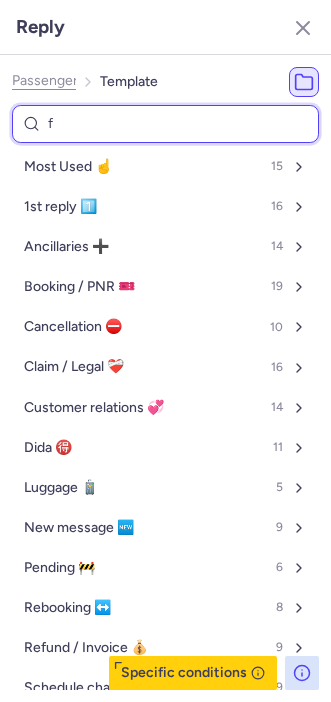 type on "fo" 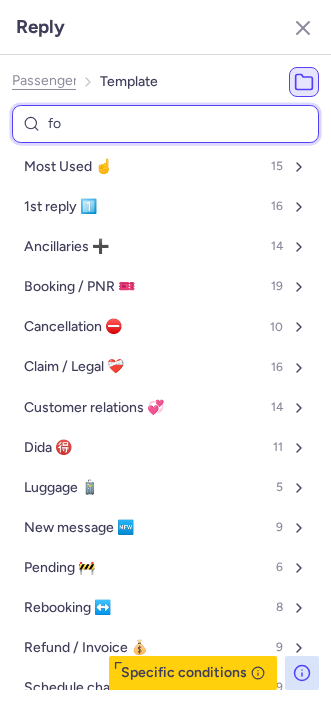 select on "en" 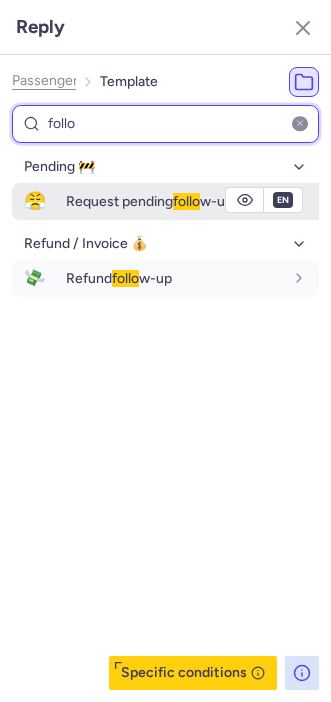 type on "follo" 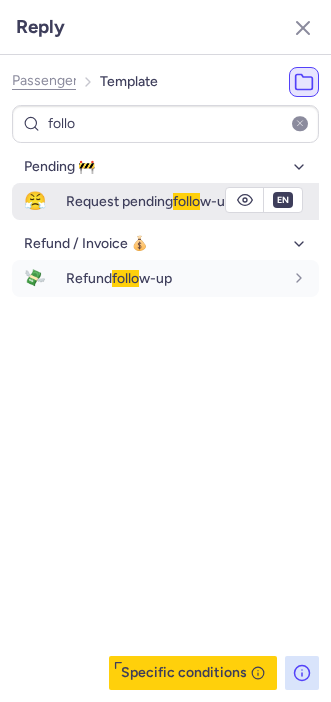 click on "Request pending   follo w-up" at bounding box center [149, 201] 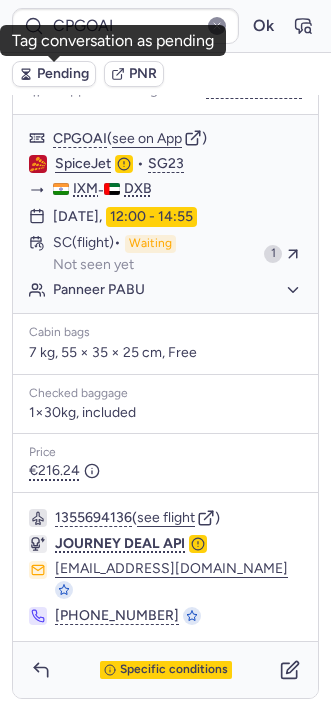 click on "Pending" at bounding box center (63, 74) 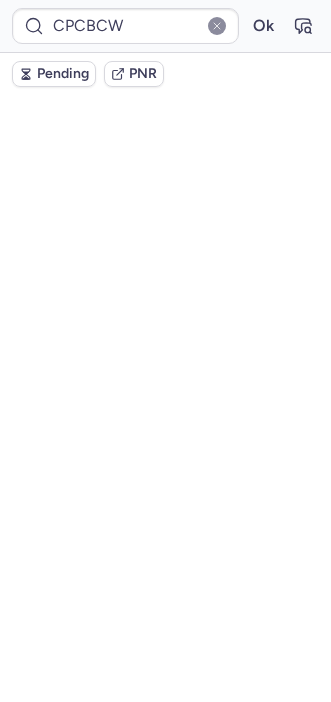 scroll, scrollTop: 322, scrollLeft: 0, axis: vertical 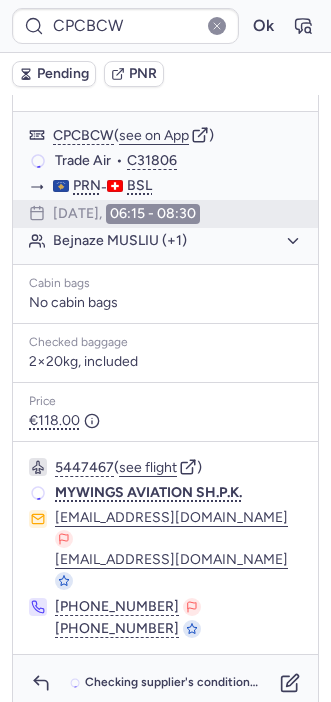 type on "CPSRQZ" 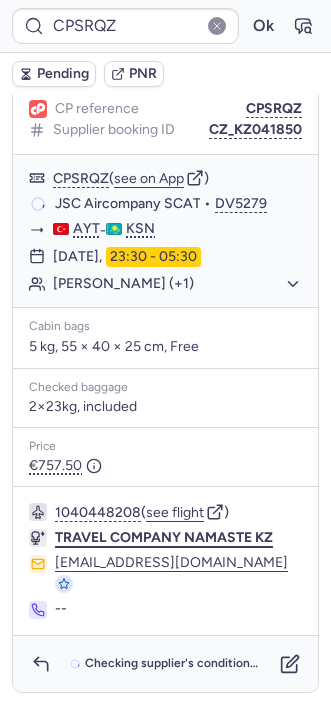 scroll, scrollTop: 274, scrollLeft: 0, axis: vertical 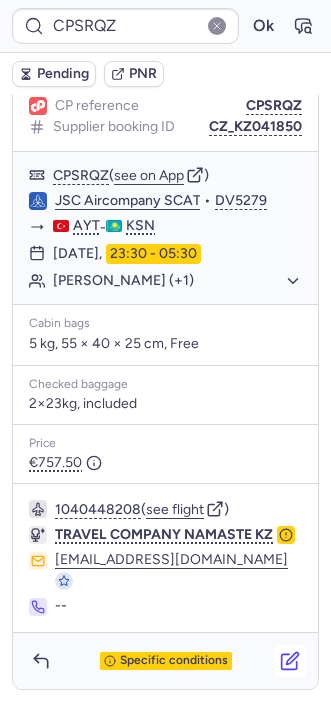 click 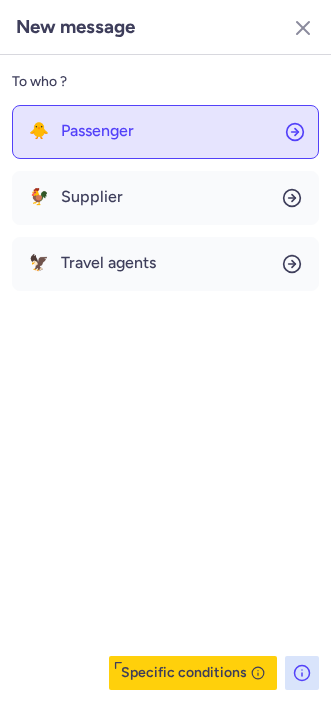 click on "Passenger" at bounding box center [97, 131] 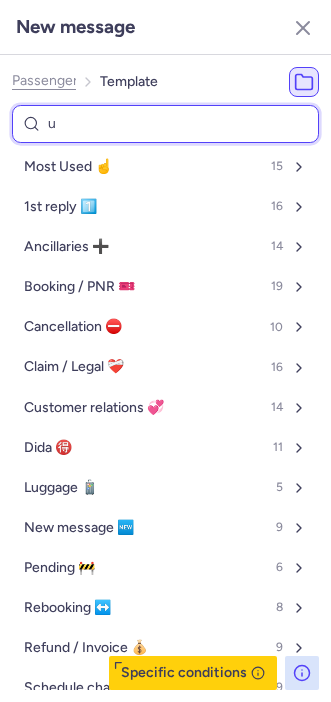 type on "ur" 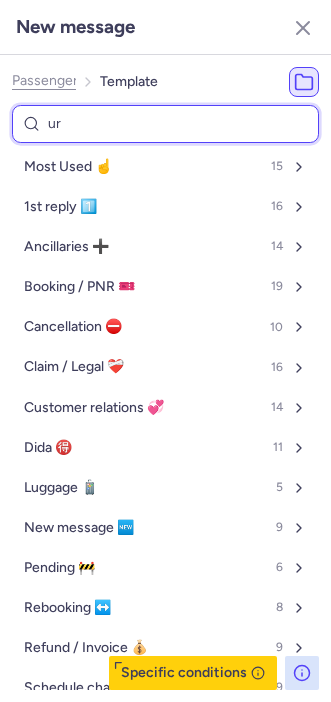 select on "en" 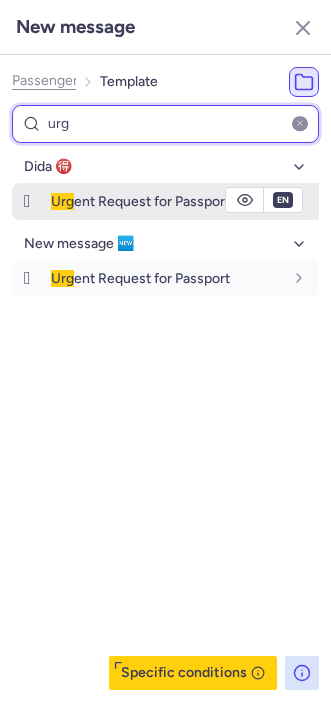 type on "urg" 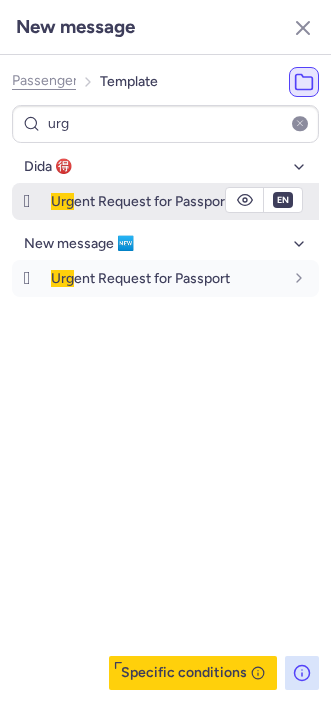 click on "Urg ent Request for Passport" at bounding box center [185, 201] 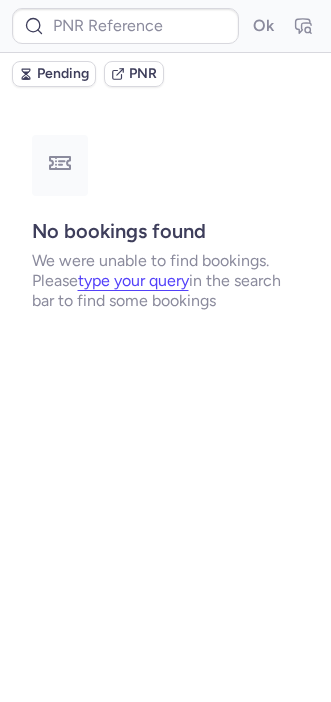 scroll, scrollTop: 0, scrollLeft: 0, axis: both 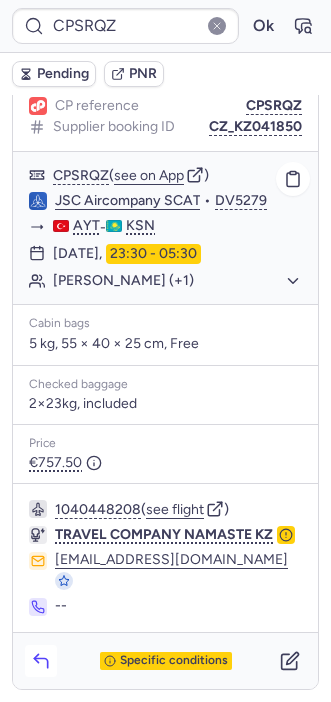 click at bounding box center [41, 661] 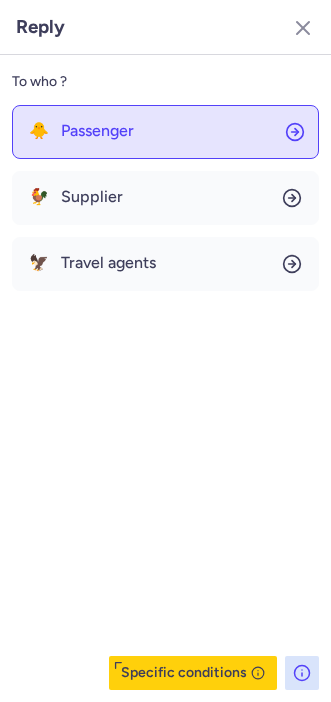click on "Passenger" at bounding box center (97, 131) 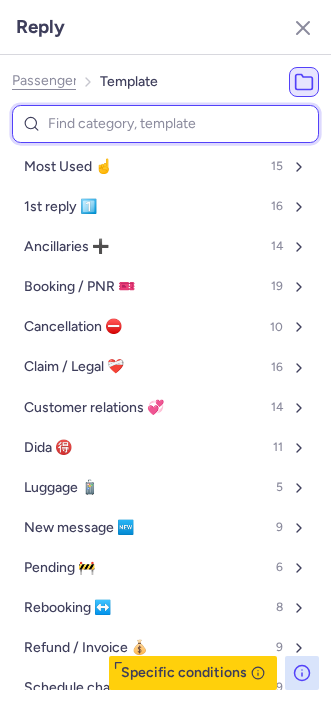 type on "p" 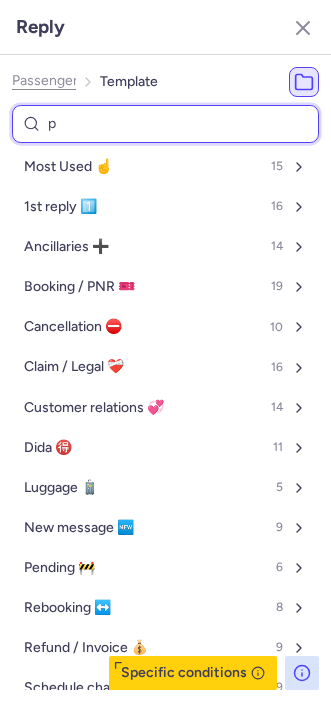 select on "en" 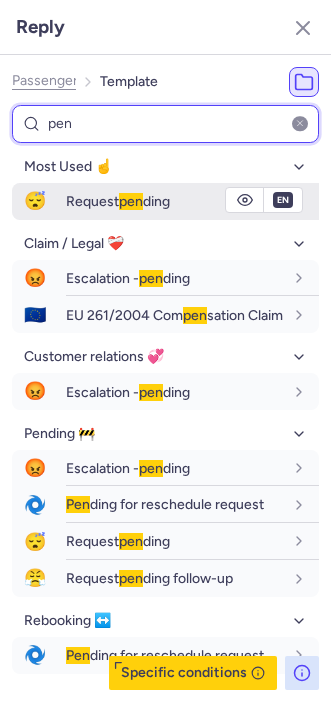 type on "pen" 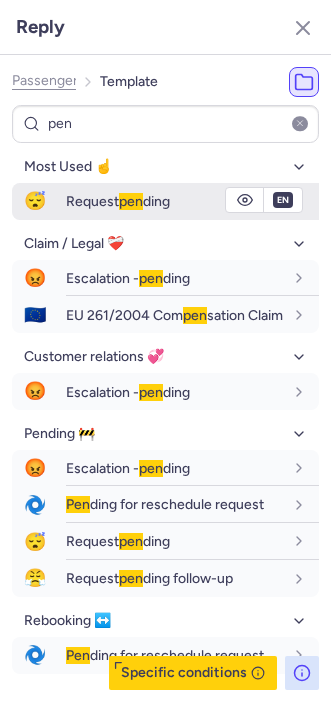 click on "Request  pen ding" at bounding box center [118, 201] 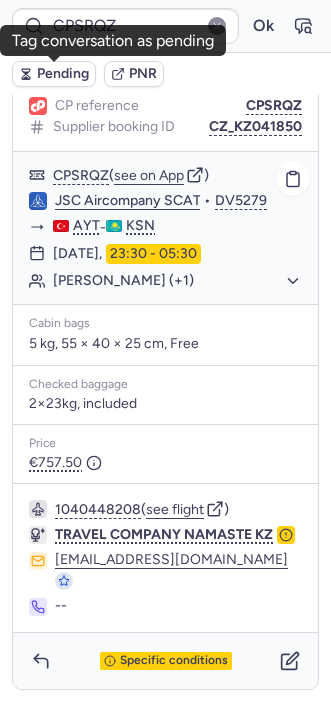 click on "Pending" at bounding box center (54, 74) 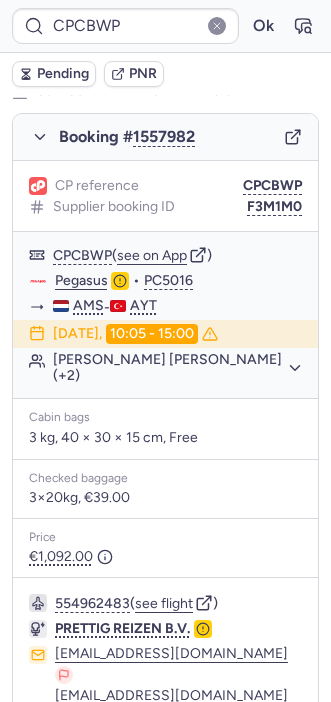 scroll, scrollTop: 350, scrollLeft: 0, axis: vertical 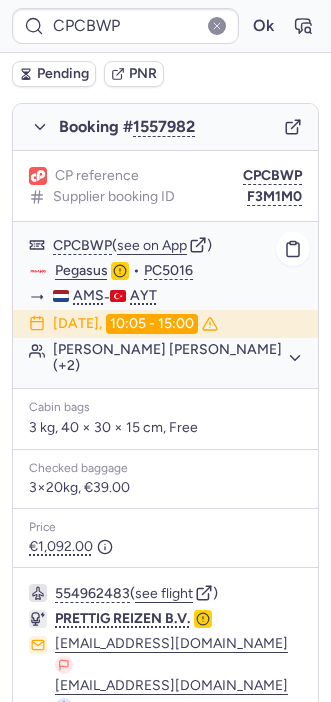 type on "CPTXLM" 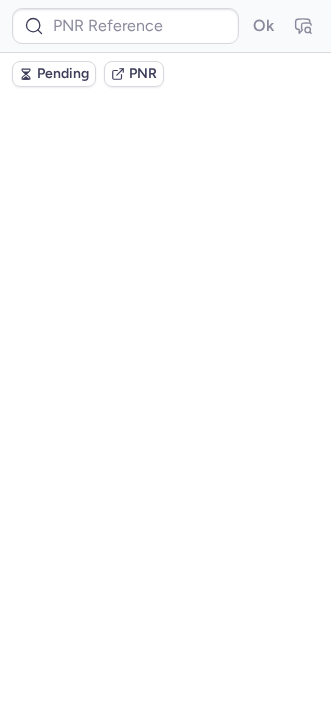 scroll, scrollTop: 0, scrollLeft: 0, axis: both 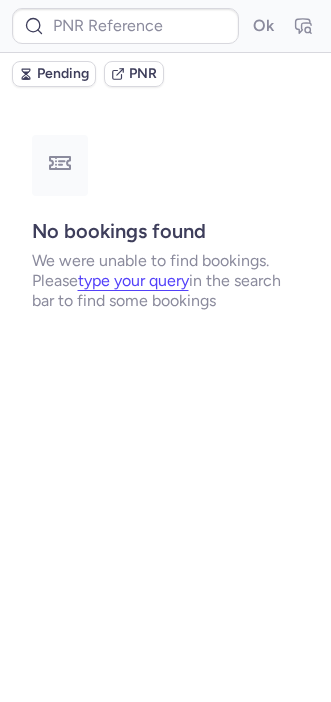 type on "CPIIFF" 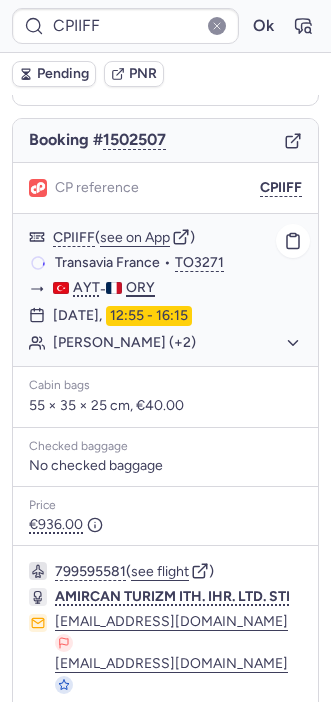 scroll, scrollTop: 256, scrollLeft: 0, axis: vertical 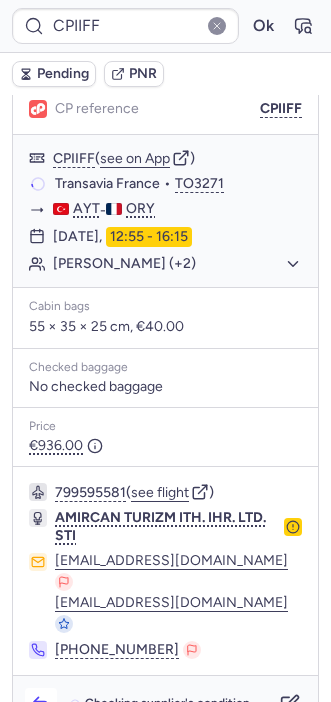 click 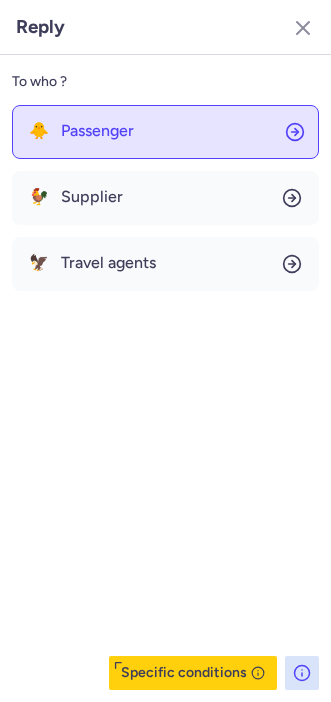click on "🐥 Passenger" 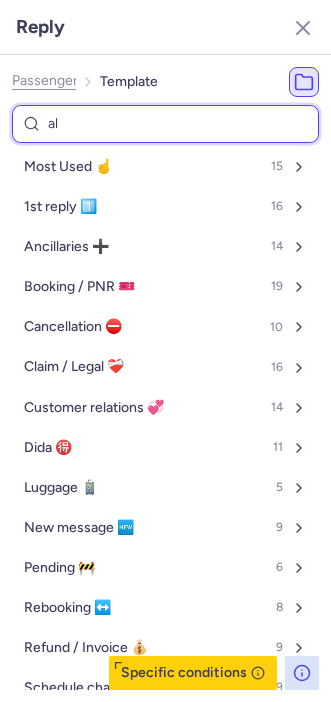 type on "all" 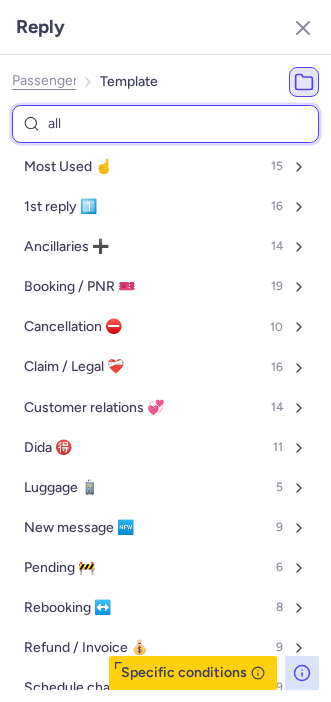 select on "en" 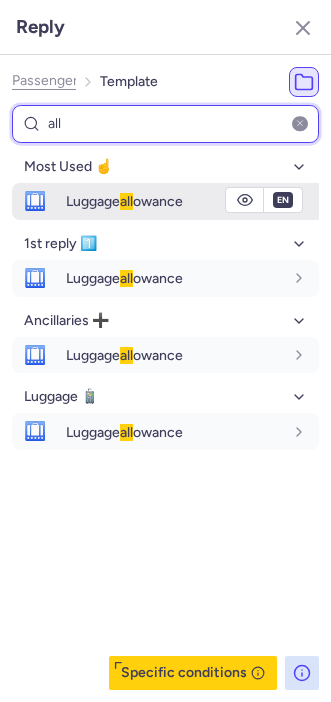 type on "all" 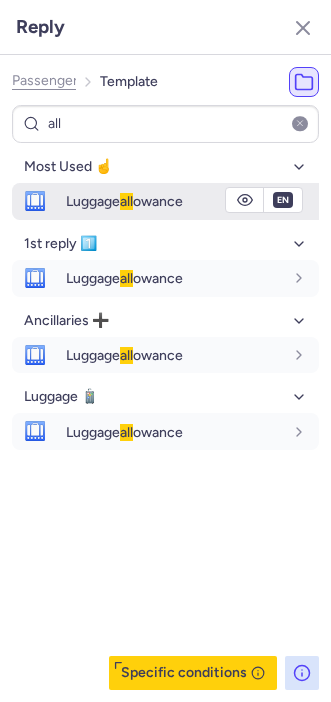 click on "Luggage  all owance" at bounding box center (192, 201) 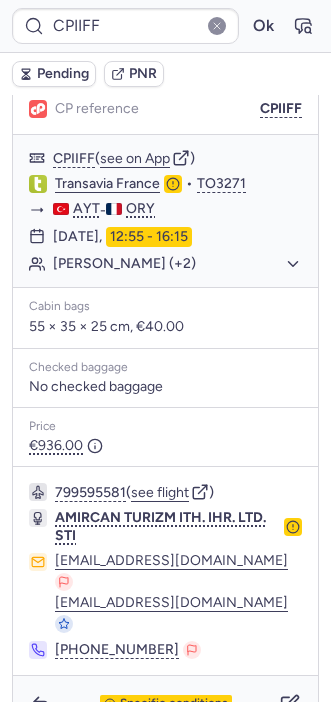 click on "Specific conditions" at bounding box center [165, 704] 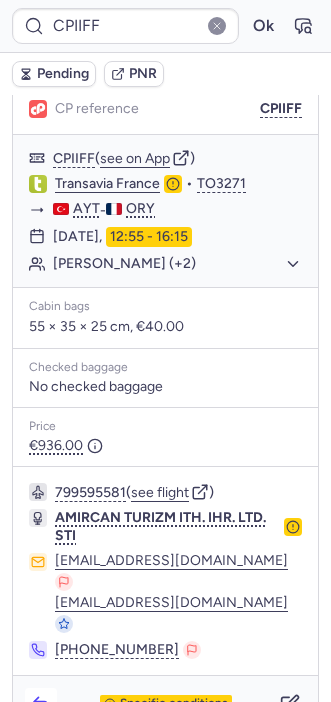 click 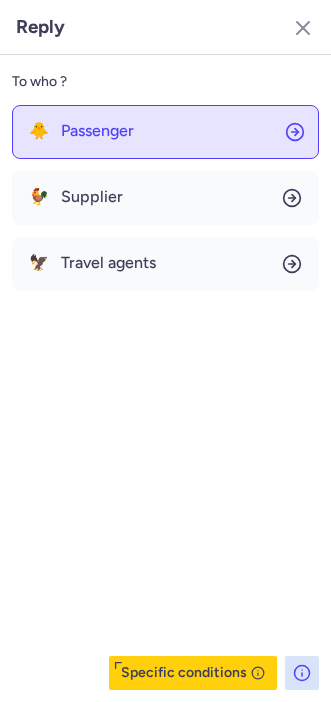 click on "Passenger" at bounding box center (97, 131) 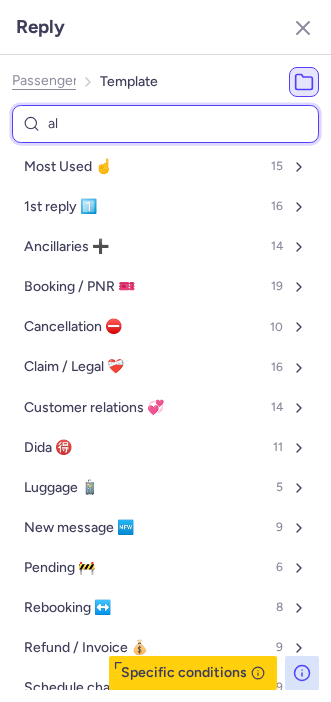 type on "all" 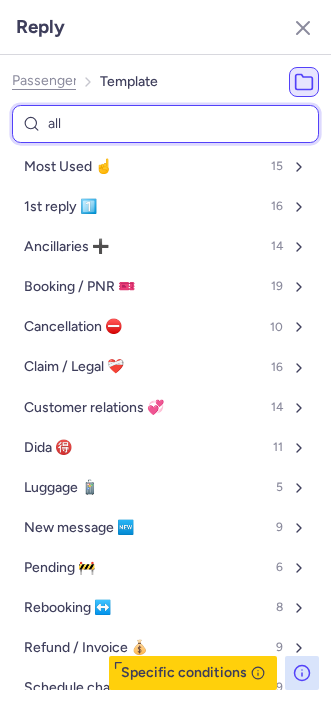 select on "en" 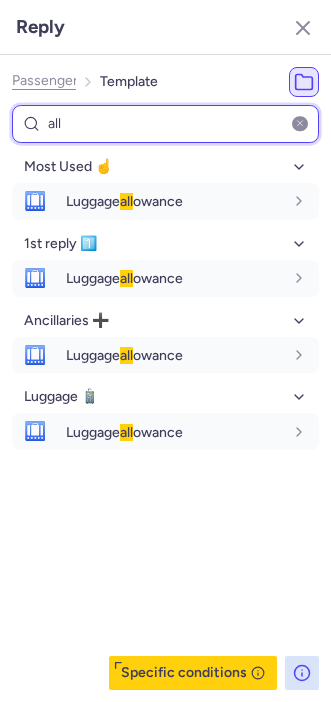 type on "all" 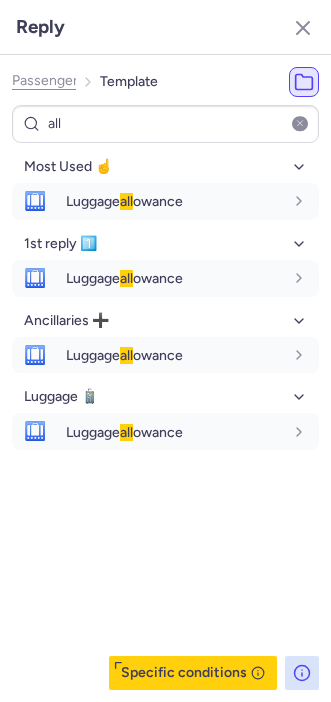 click on "Most Used ☝️ 🛄 Luggage  all owance fr en de nl pt es it ru en 1st reply 1️⃣ 🛄 Luggage  all owance fr en de nl pt es it ru en Ancillaries ➕ 🛄 Luggage  all owance fr en de nl pt es it ru en Luggage 🧳 🛄 Luggage  all owance fr en de nl pt es it ru en" at bounding box center (165, 420) 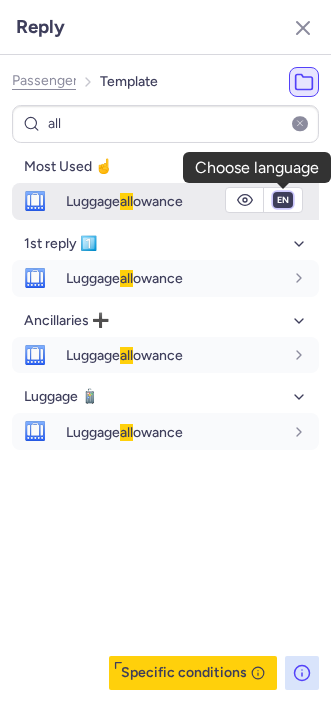 click on "fr en de nl pt es it ru" at bounding box center (283, 200) 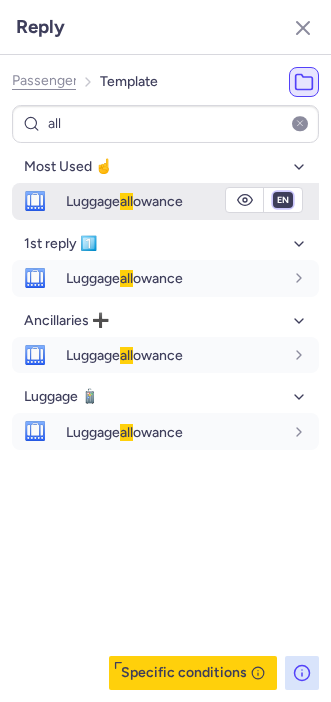 select on "fr" 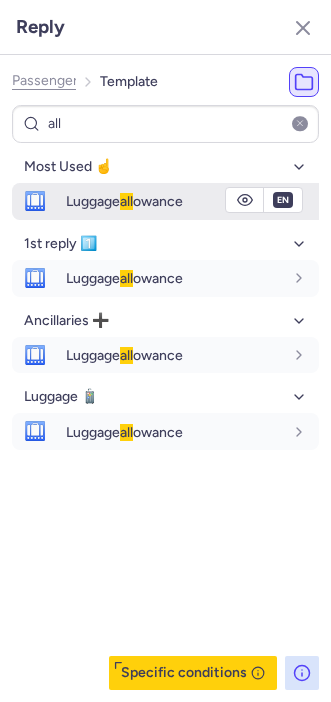 click on "fr en de nl pt es it ru" at bounding box center [283, 200] 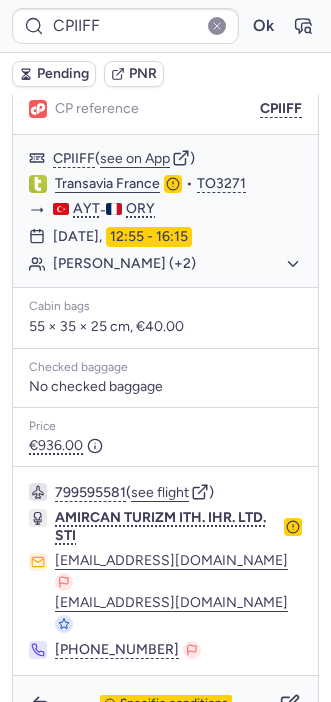 type on "CPG2UI" 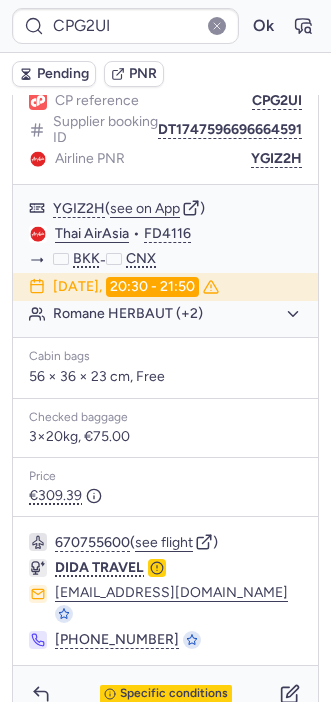 scroll, scrollTop: 402, scrollLeft: 0, axis: vertical 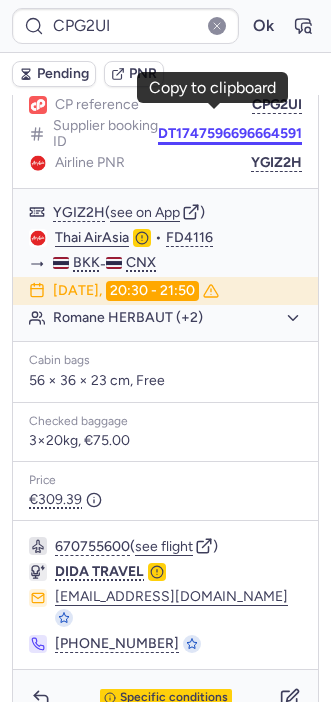 click on "DT1747596696664591" at bounding box center [230, 134] 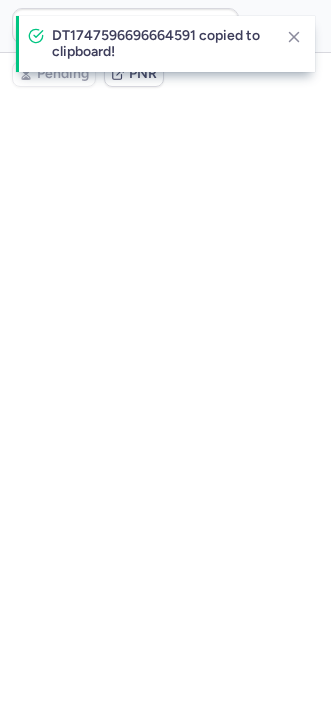 scroll, scrollTop: 0, scrollLeft: 0, axis: both 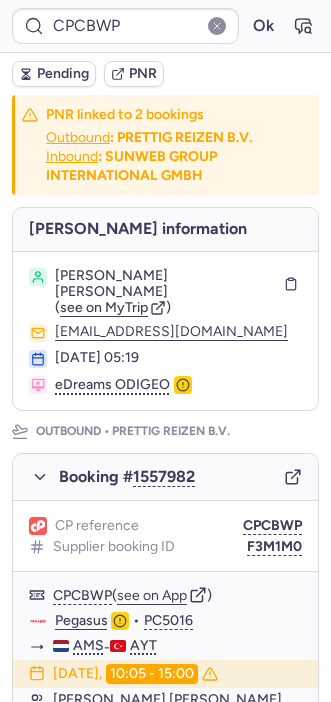 type on "CPG2UI" 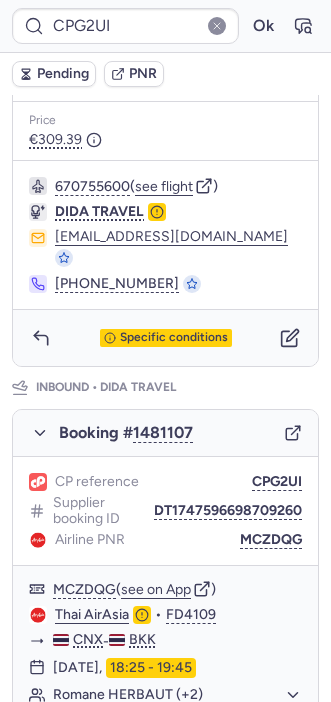 scroll, scrollTop: 764, scrollLeft: 0, axis: vertical 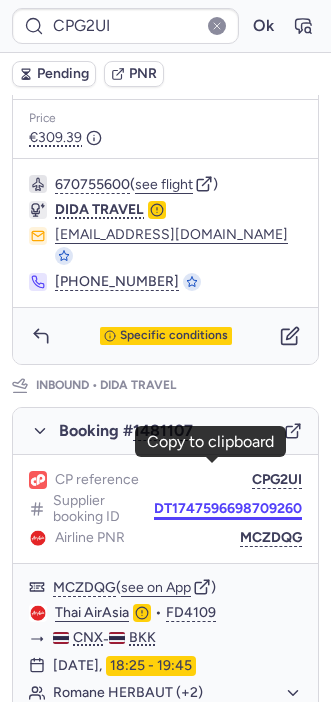 click on "DT1747596698709260" at bounding box center (228, 509) 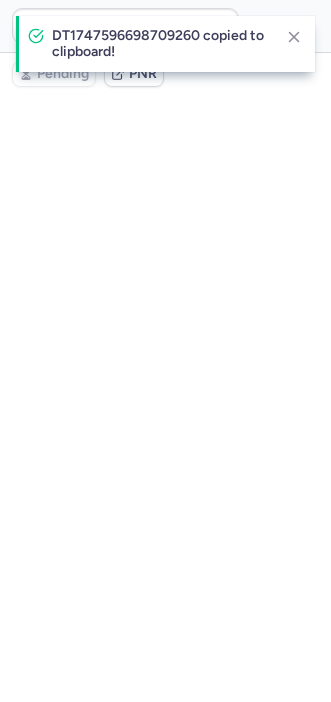 scroll, scrollTop: 0, scrollLeft: 0, axis: both 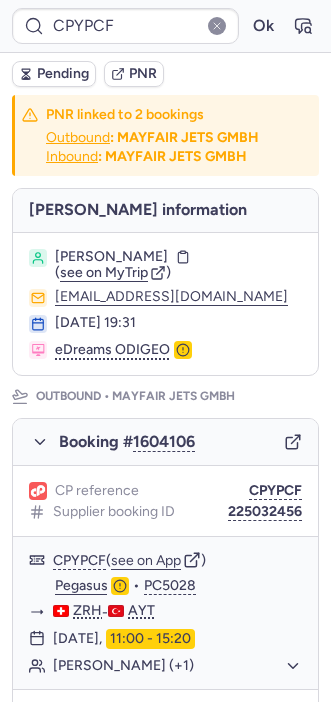type on "CPCBWP" 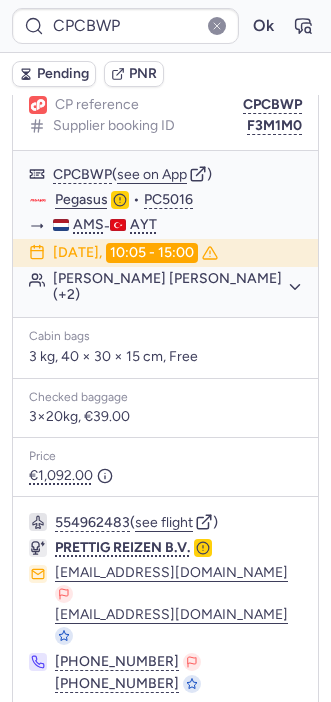 scroll, scrollTop: 442, scrollLeft: 0, axis: vertical 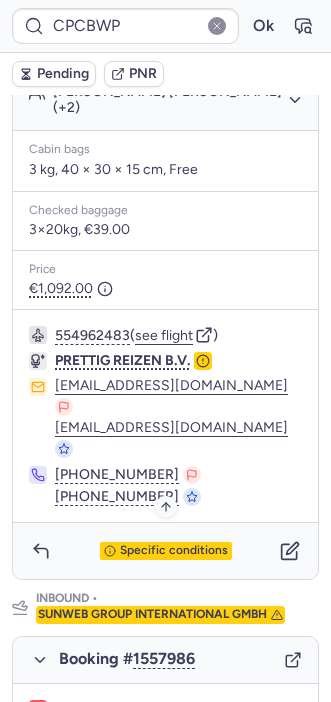 click on "Specific conditions" at bounding box center [174, 551] 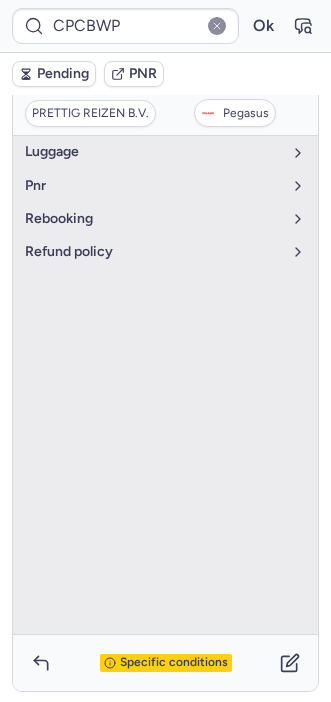 scroll, scrollTop: 498, scrollLeft: 0, axis: vertical 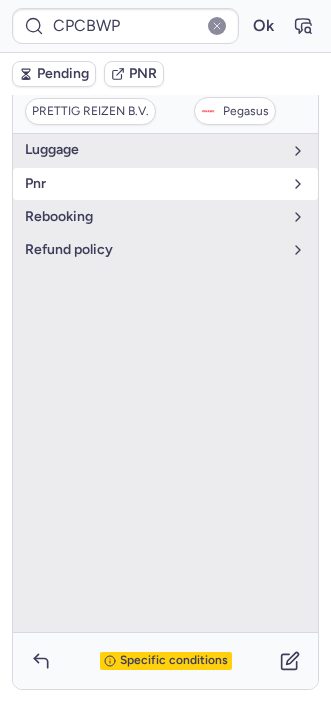 click on "pnr" at bounding box center (153, 184) 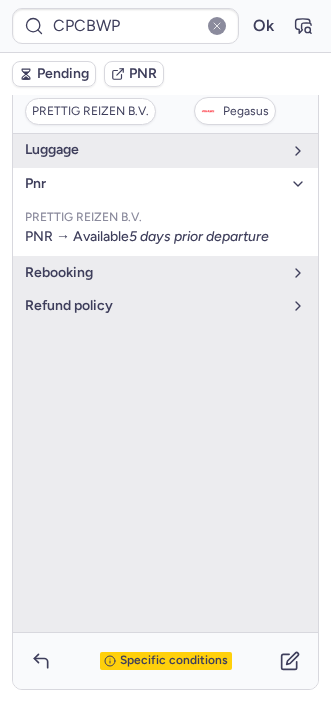 click on "Specific conditions" at bounding box center (174, 661) 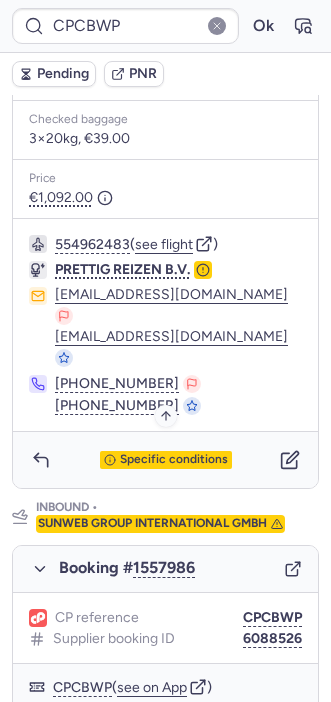 scroll, scrollTop: 702, scrollLeft: 0, axis: vertical 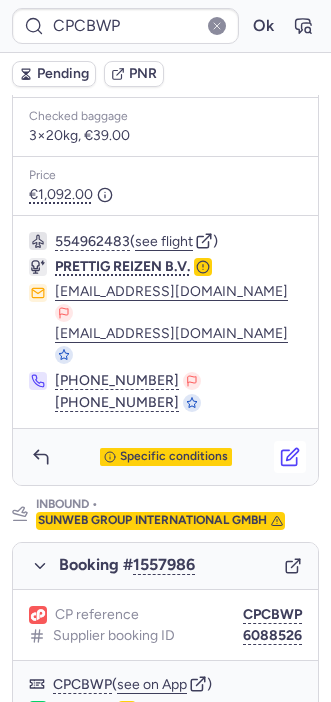 click at bounding box center [290, 457] 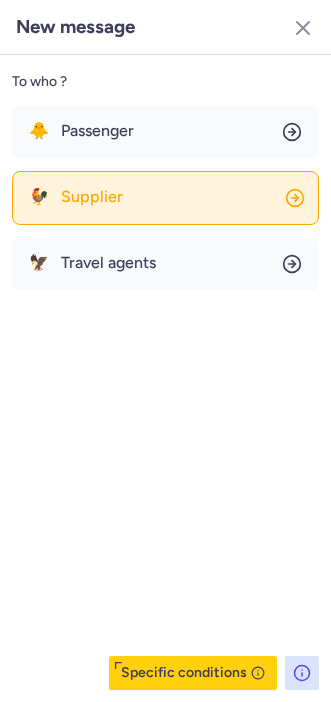 click on "Supplier" at bounding box center (92, 197) 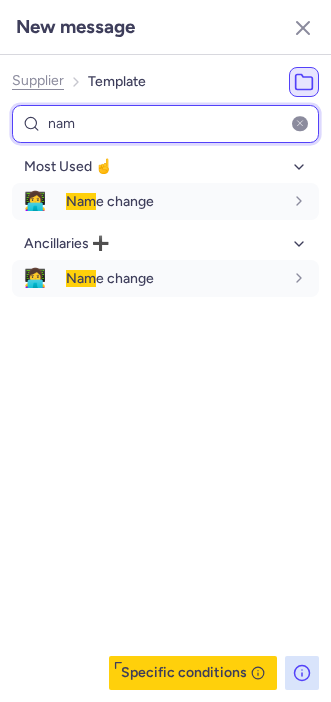 type on "nam" 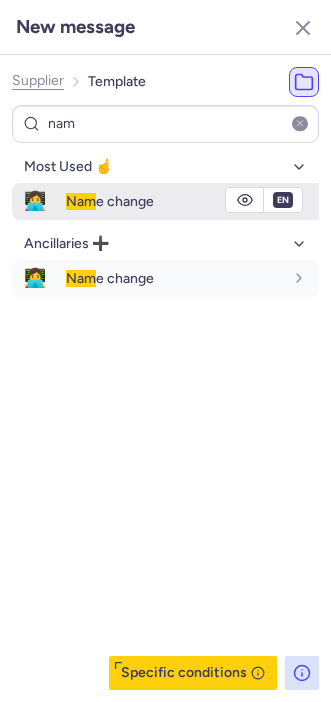 click on "Nam" at bounding box center [81, 201] 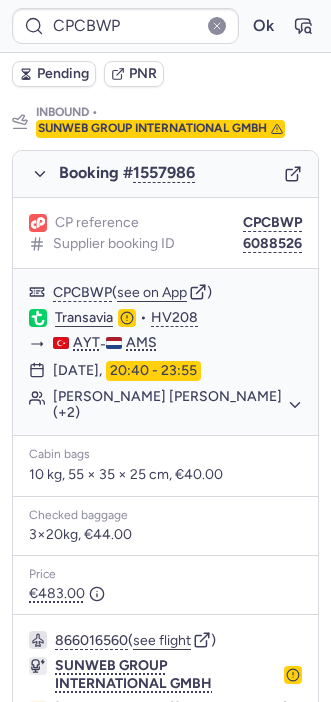 scroll, scrollTop: 1223, scrollLeft: 0, axis: vertical 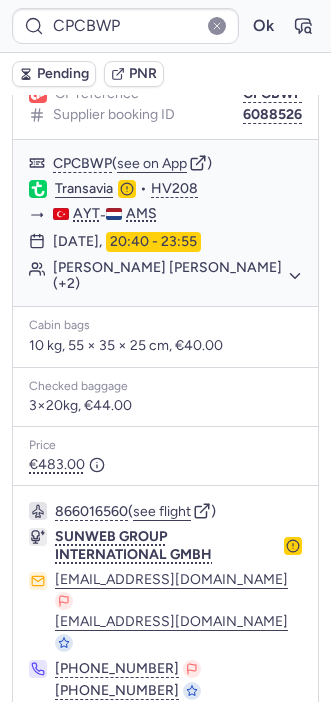 click 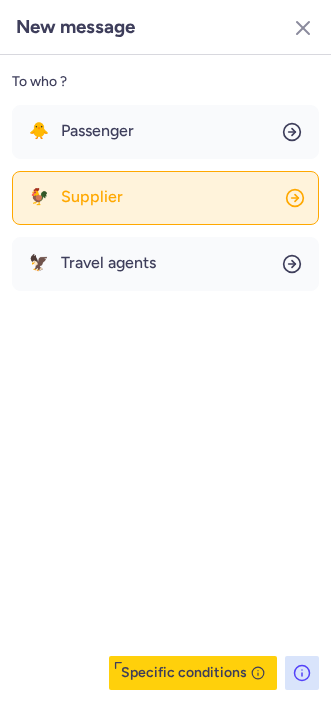 click on "🐓 Supplier" 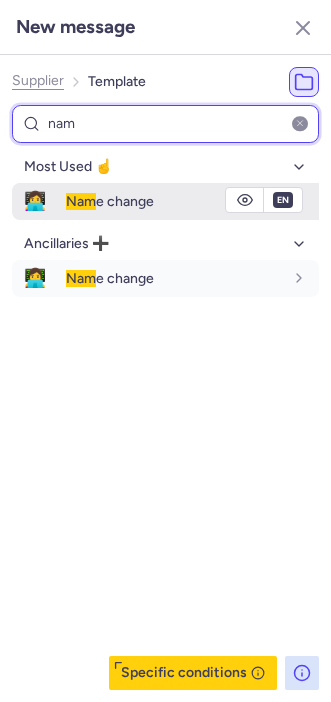 type on "nam" 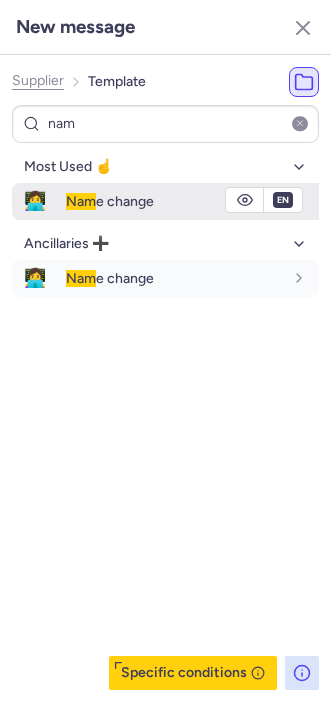 click on "Nam" at bounding box center (81, 201) 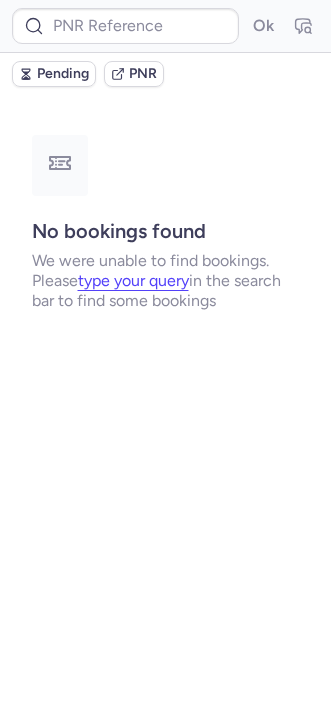 scroll, scrollTop: 0, scrollLeft: 0, axis: both 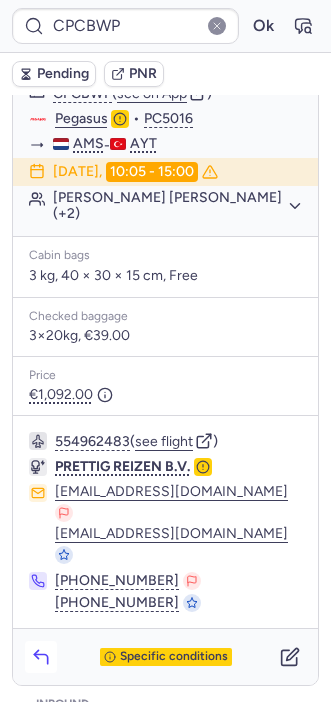 click at bounding box center (41, 657) 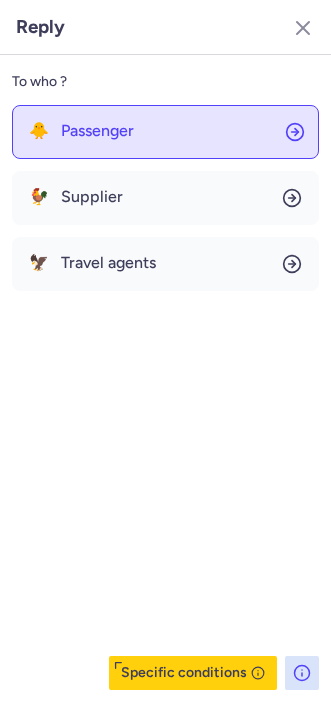 click on "Passenger" at bounding box center [97, 131] 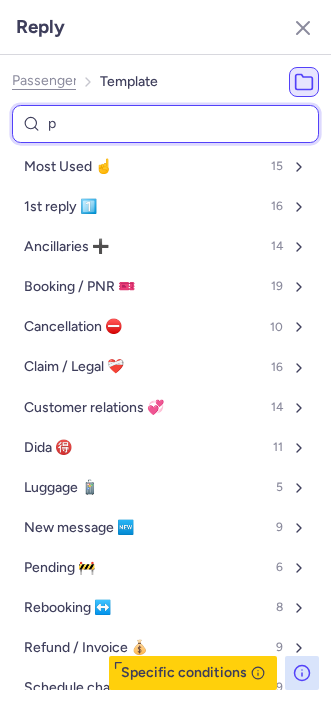 type on "pe" 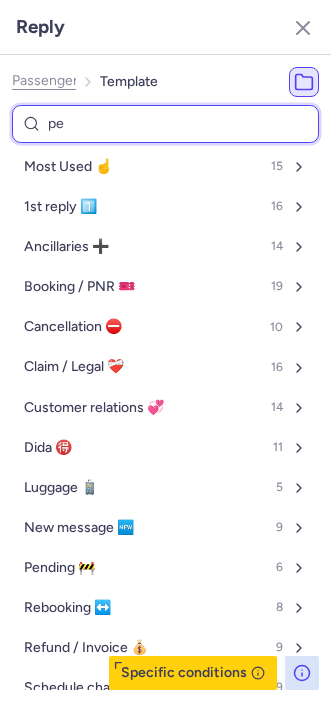 select on "en" 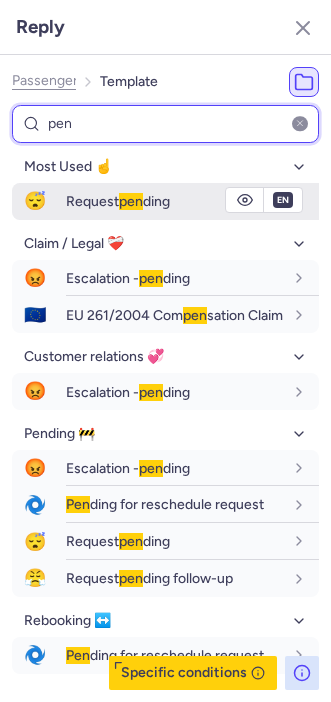 type on "pen" 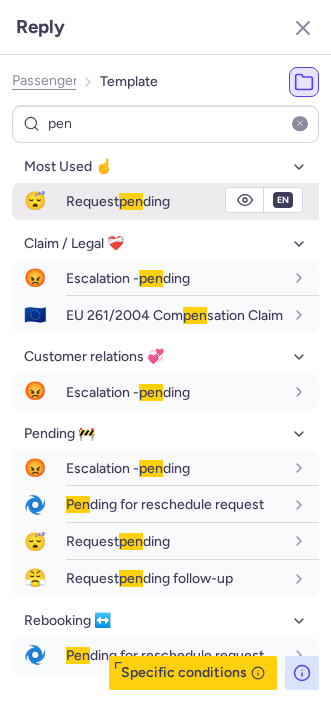 click on "pen" at bounding box center (131, 201) 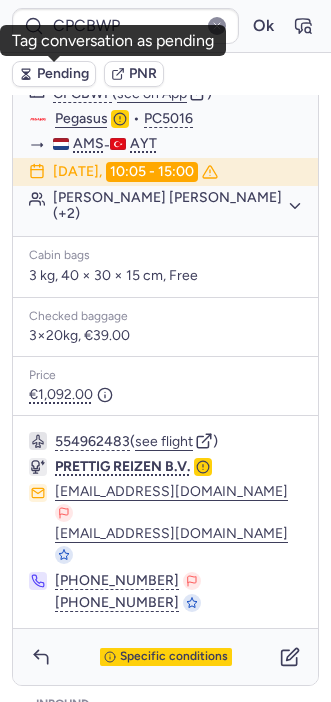 click on "Pending" at bounding box center (54, 74) 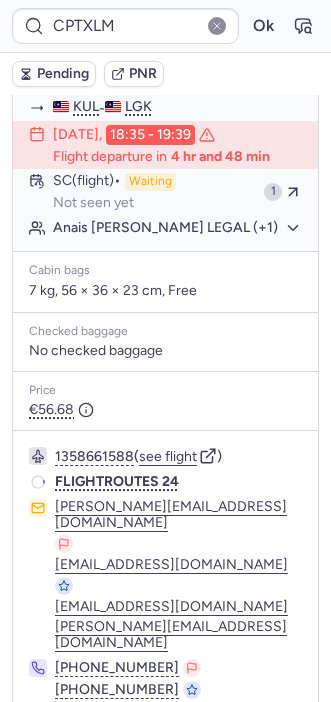 scroll, scrollTop: 0, scrollLeft: 0, axis: both 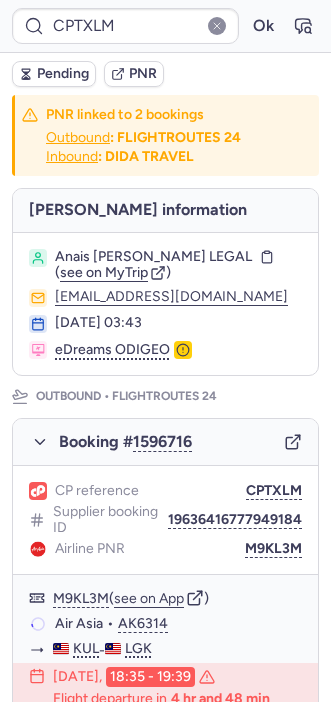 type on "CPGPCE" 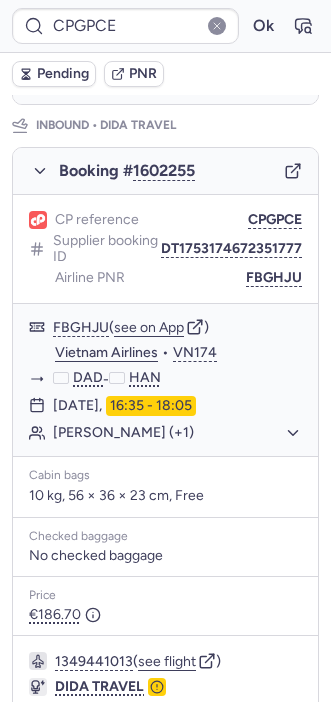 scroll, scrollTop: 1173, scrollLeft: 0, axis: vertical 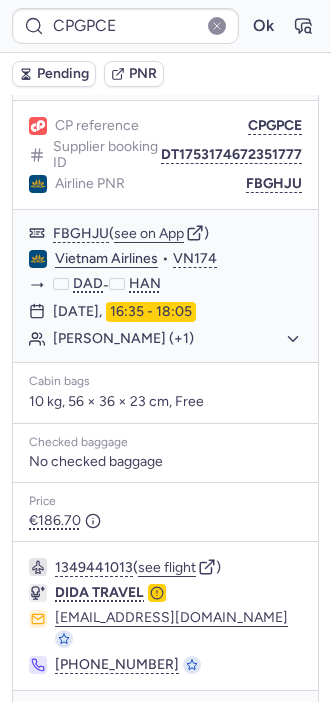click 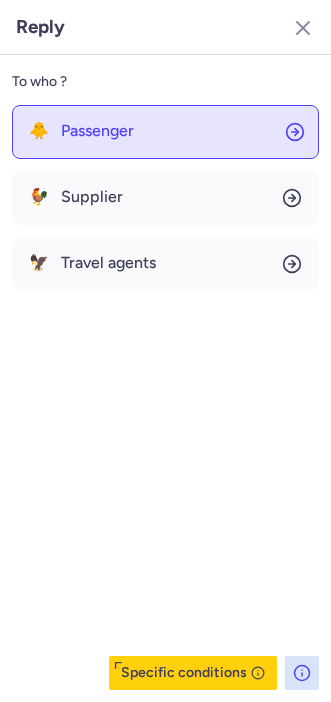 click on "🐥 Passenger" 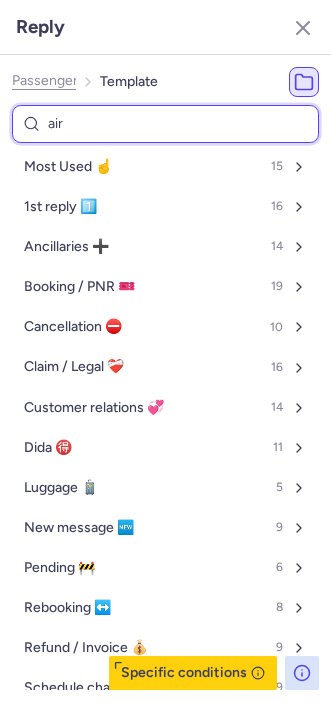 type on "airl" 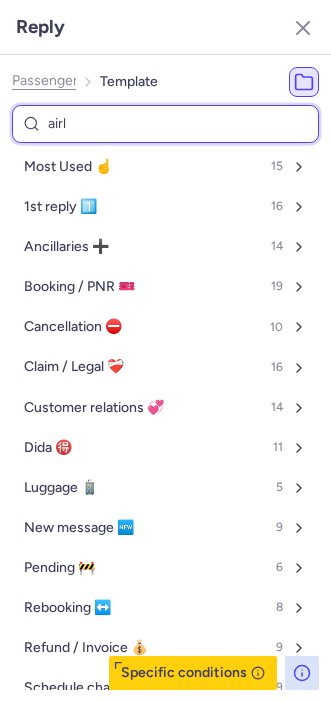 select on "en" 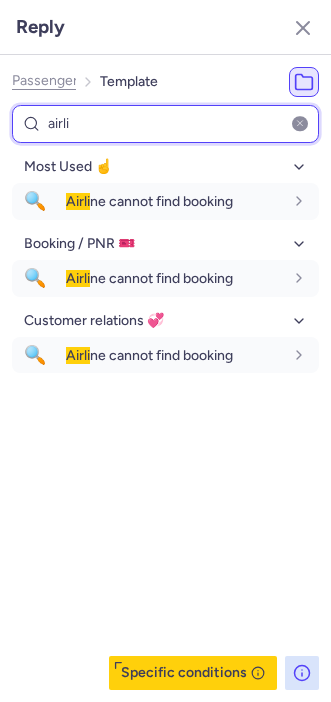type on "airli" 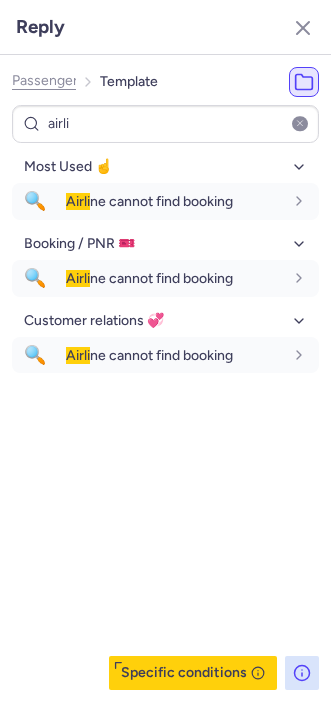 click on "Most Used ☝️ 🔍 Airli ne cannot find booking fr en de nl pt es it ru en Booking / PNR 🎫 🔍 Airli ne cannot find booking fr en de nl pt es it ru en Customer relations 💞 🔍 Airli ne cannot find booking fr en de nl pt es it ru en" at bounding box center (165, 420) 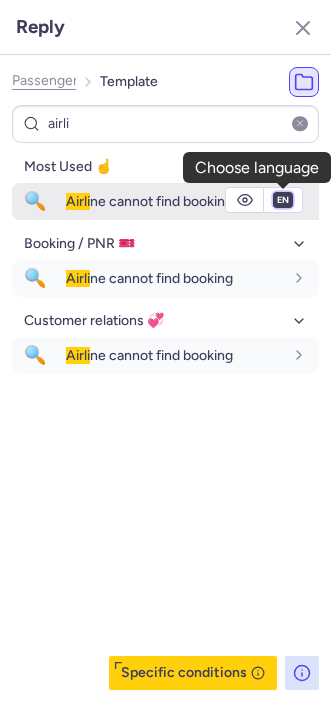 click on "fr en de nl pt es it ru" at bounding box center [283, 200] 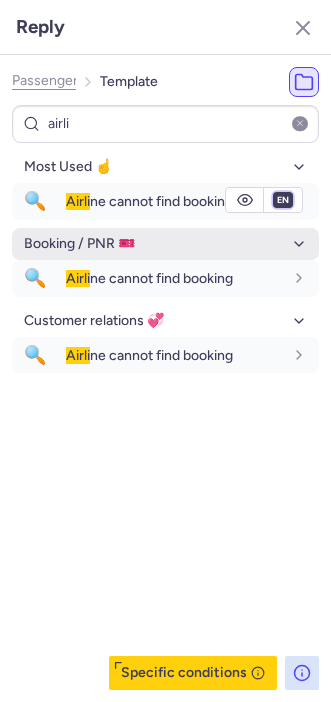 select on "fr" 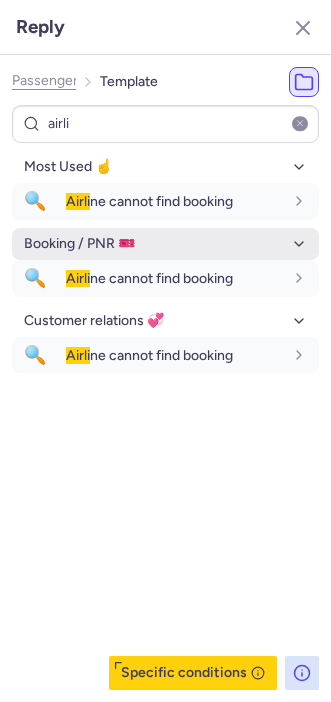click on "fr en de nl pt es it ru" at bounding box center [283, 200] 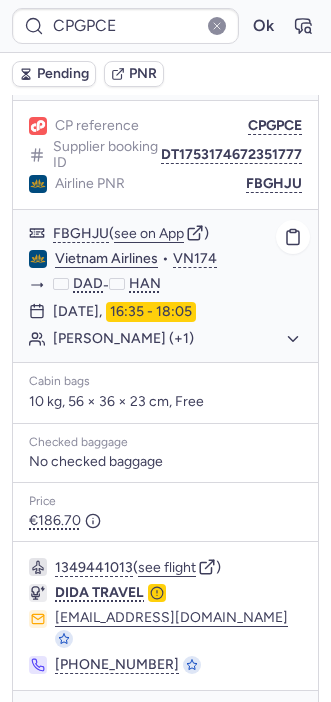 type on "B5HZRL" 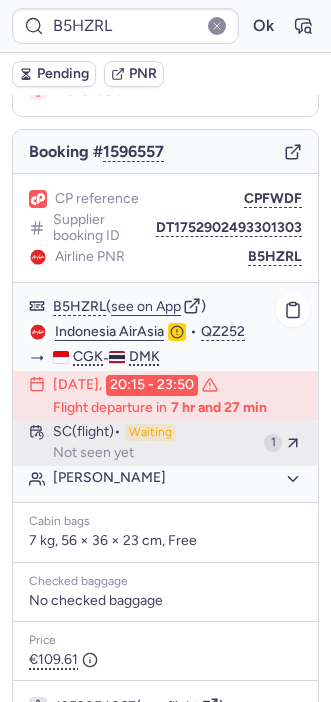 scroll, scrollTop: 185, scrollLeft: 0, axis: vertical 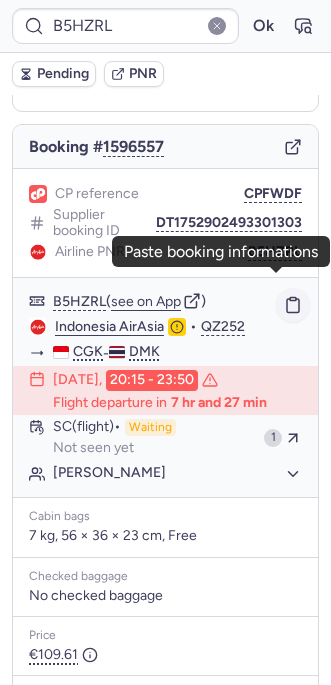 click 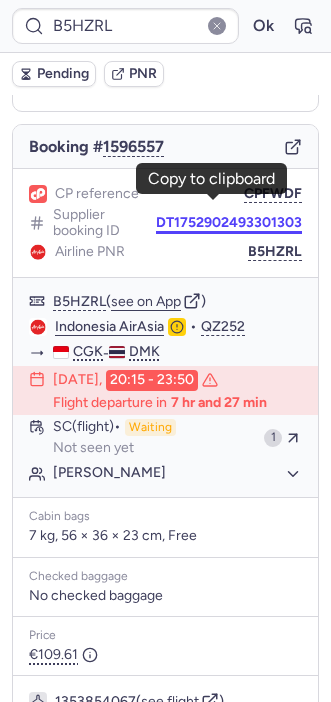 click on "DT1752902493301303" at bounding box center (229, 223) 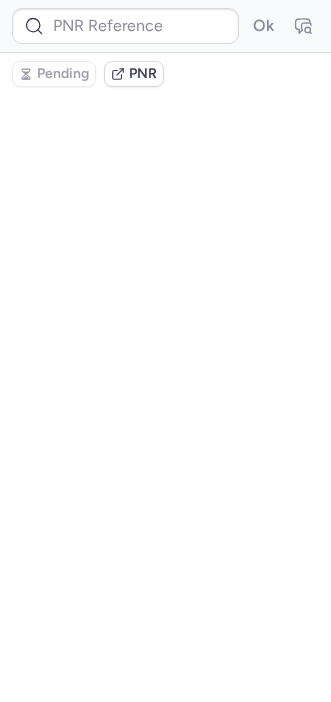 scroll, scrollTop: 0, scrollLeft: 0, axis: both 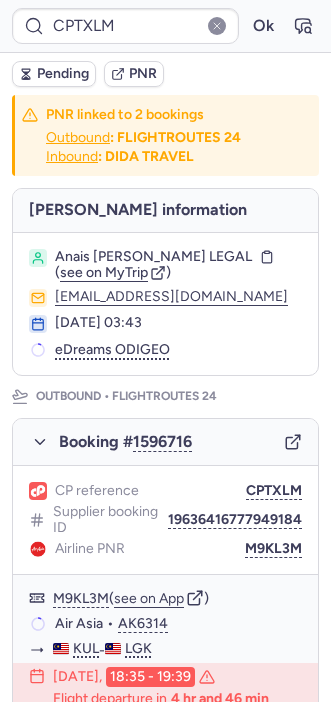 type on "B5HZRL" 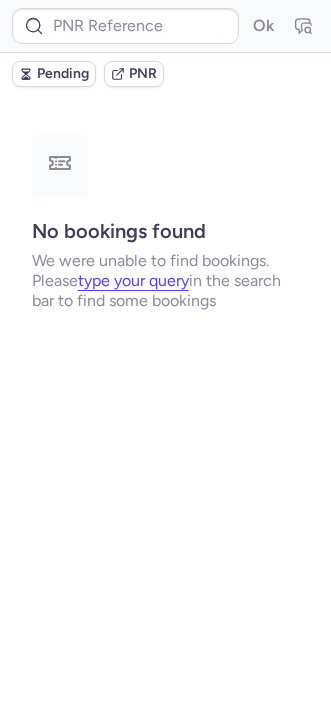 type on "CPIIFF" 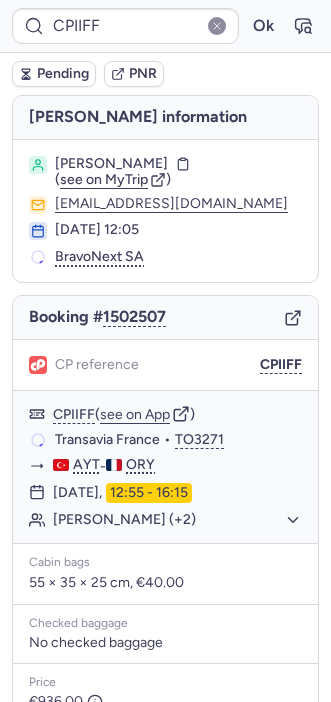 type on "CPYPCF" 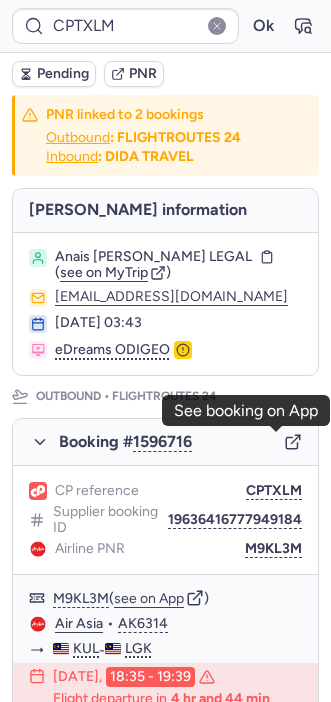 click 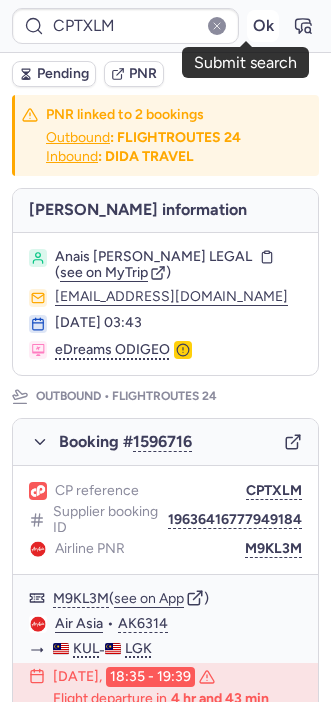 click on "Ok" at bounding box center (263, 26) 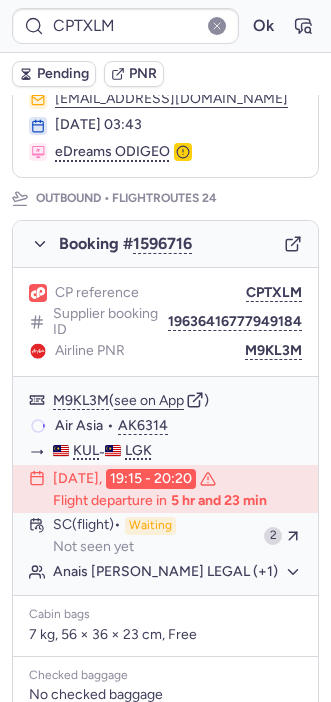 scroll, scrollTop: 211, scrollLeft: 0, axis: vertical 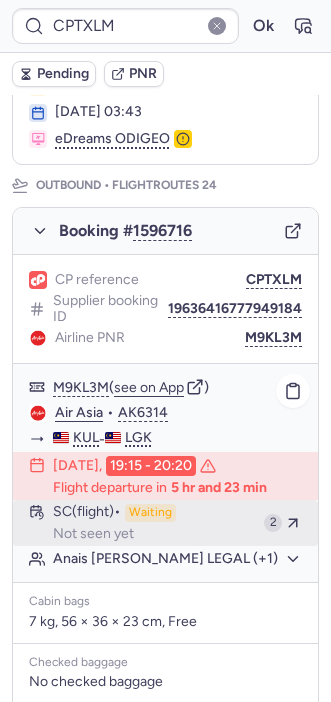 type on "CPYPCF" 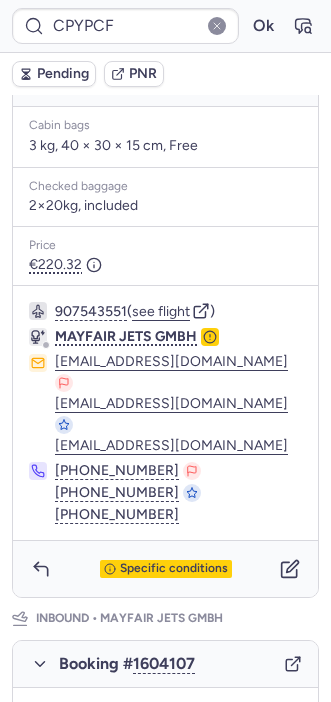 scroll, scrollTop: 586, scrollLeft: 0, axis: vertical 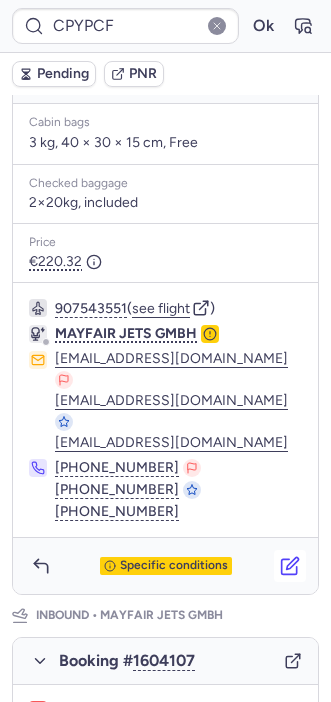 click 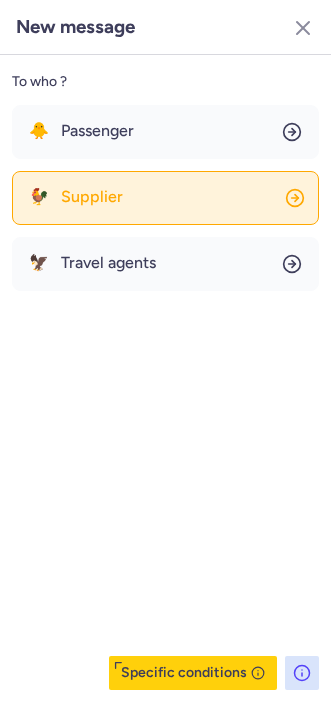 click on "Supplier" at bounding box center [92, 197] 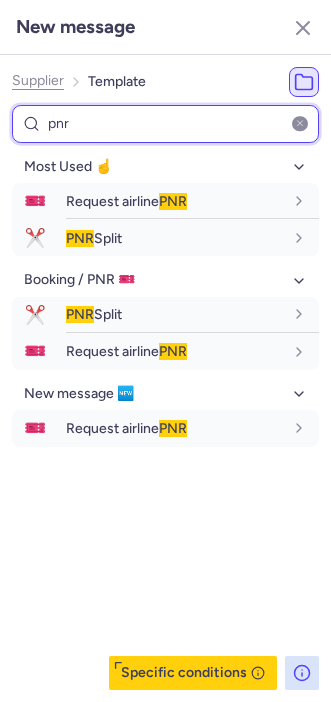 type on "pnr" 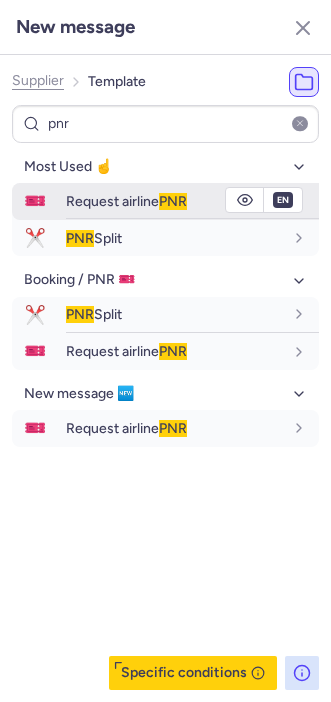 click on "Request airline  PNR" at bounding box center [174, 201] 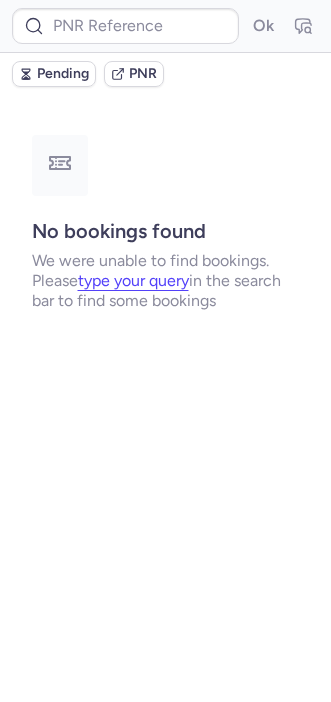 scroll, scrollTop: 0, scrollLeft: 0, axis: both 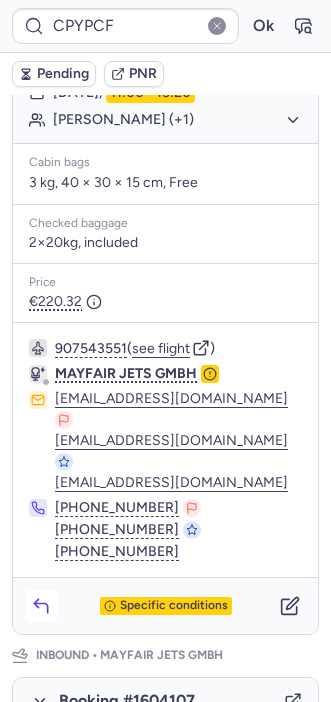click 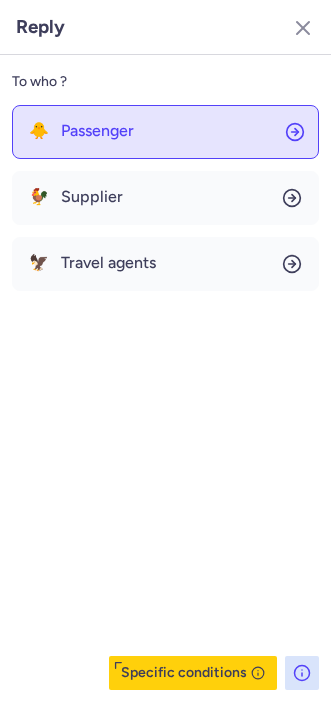 click on "Passenger" at bounding box center [97, 131] 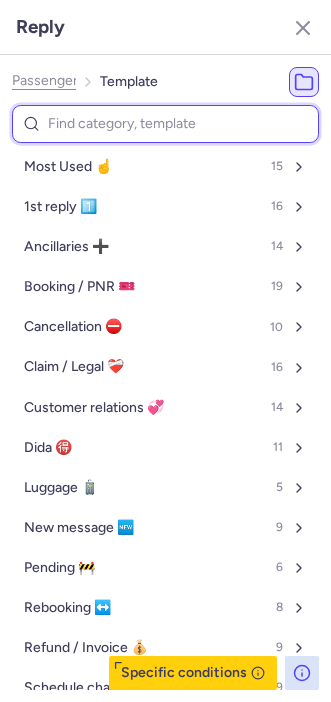 type on "p" 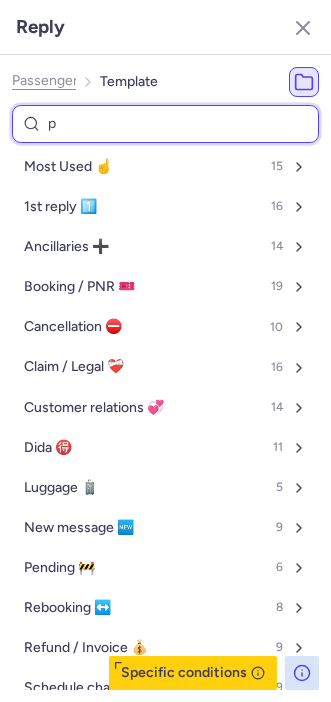 select on "en" 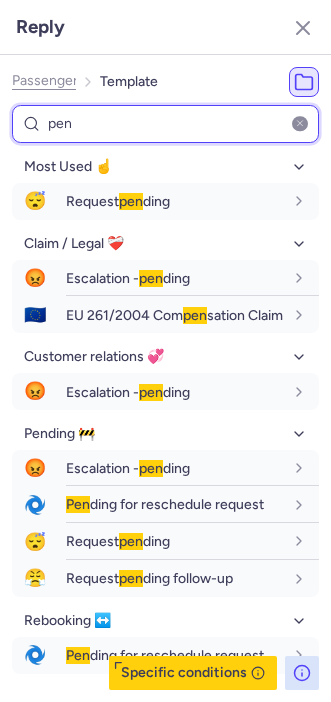 type on "pen" 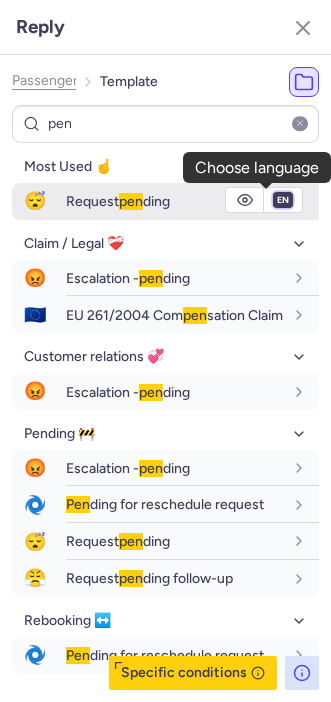 click on "fr en de nl pt es it ru" at bounding box center [283, 200] 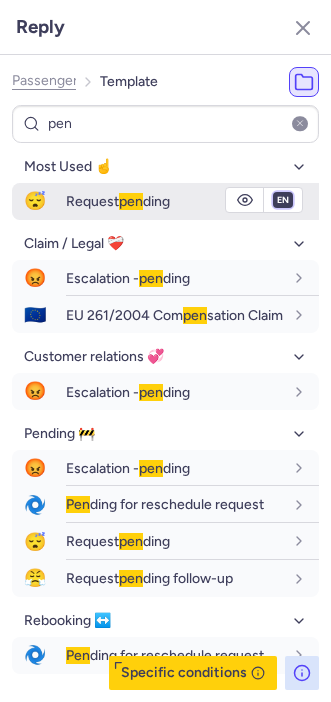 select on "de" 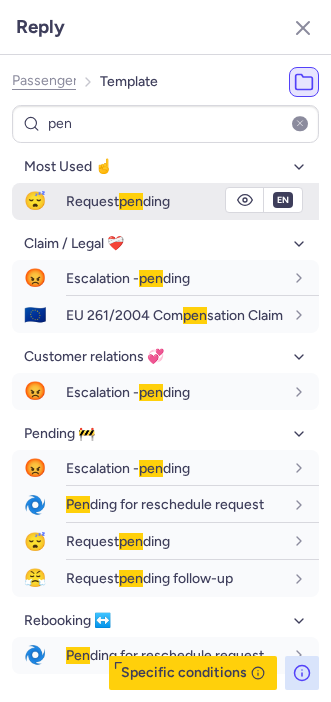 click on "fr en de nl pt es it ru" at bounding box center [283, 200] 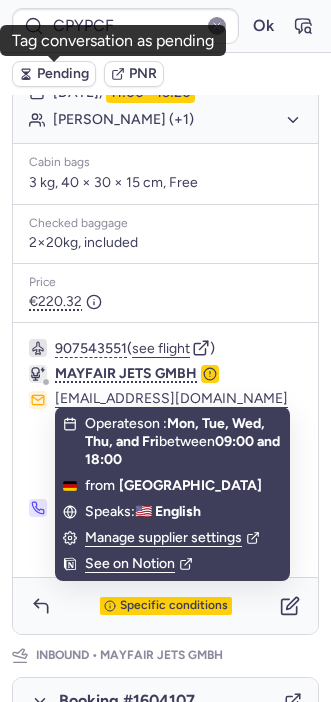 click on "Pending" at bounding box center (63, 74) 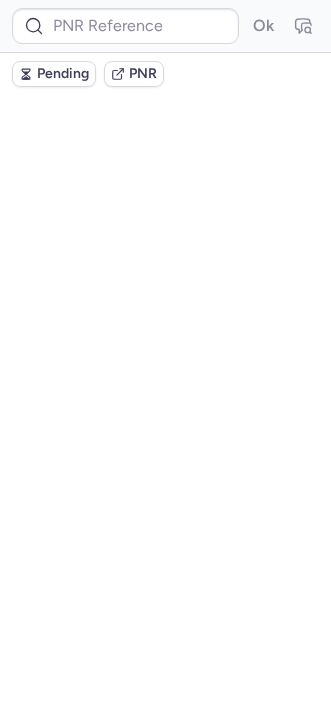 scroll, scrollTop: 0, scrollLeft: 0, axis: both 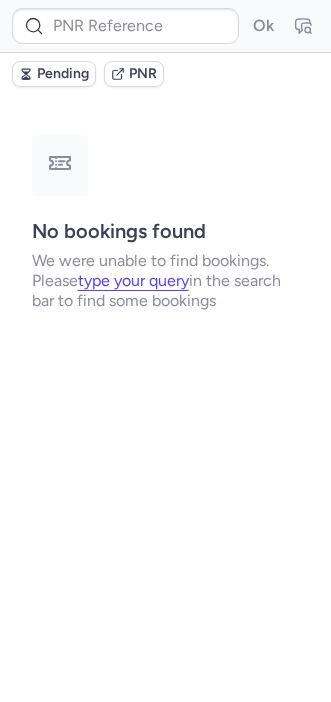 type on "CPHGRZ" 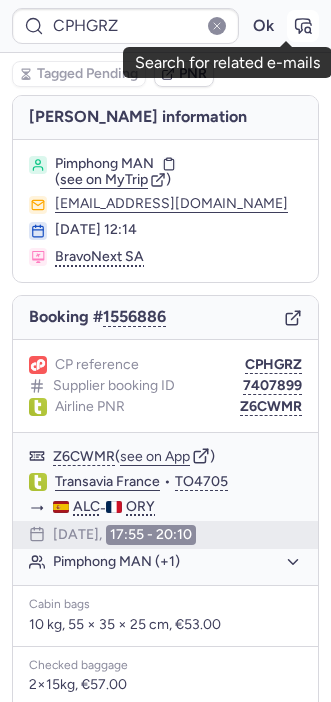 click at bounding box center (303, 26) 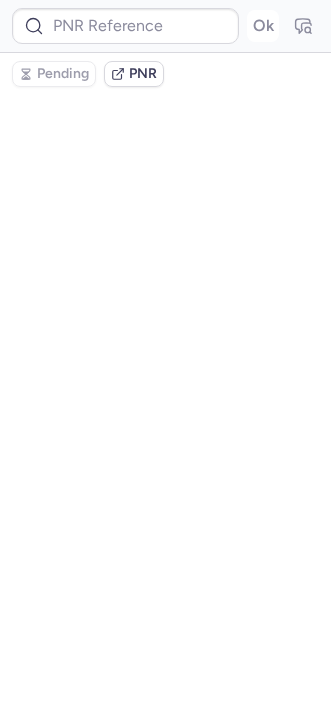 type on "CPHGRZ" 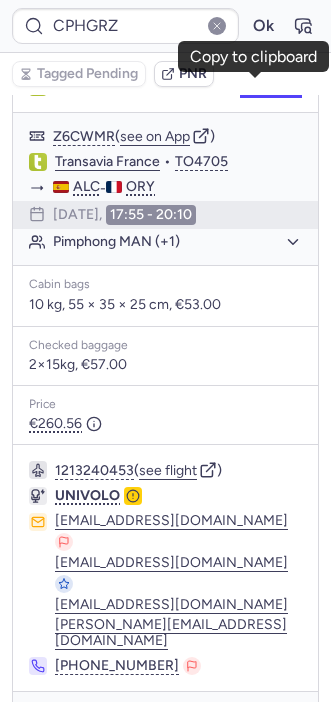 scroll, scrollTop: 0, scrollLeft: 0, axis: both 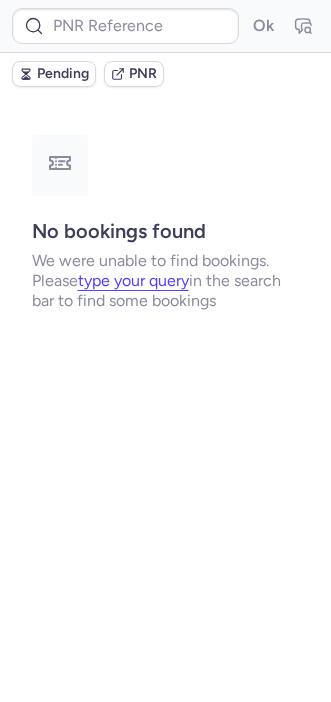 type on "CPHGRZ" 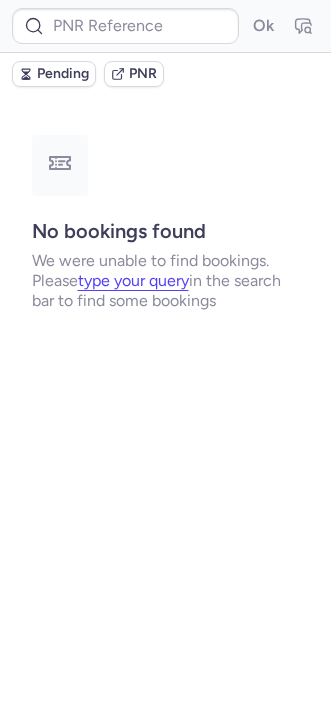 type on "CPHGRZ" 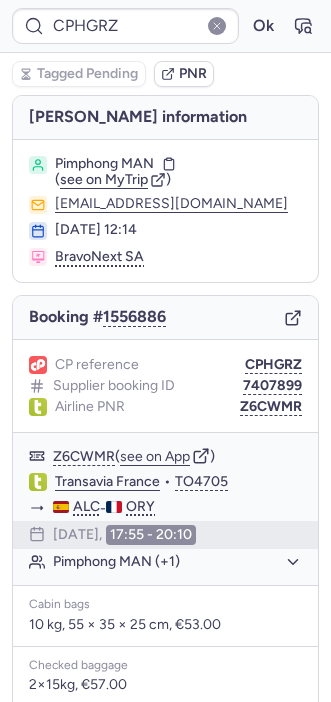type 